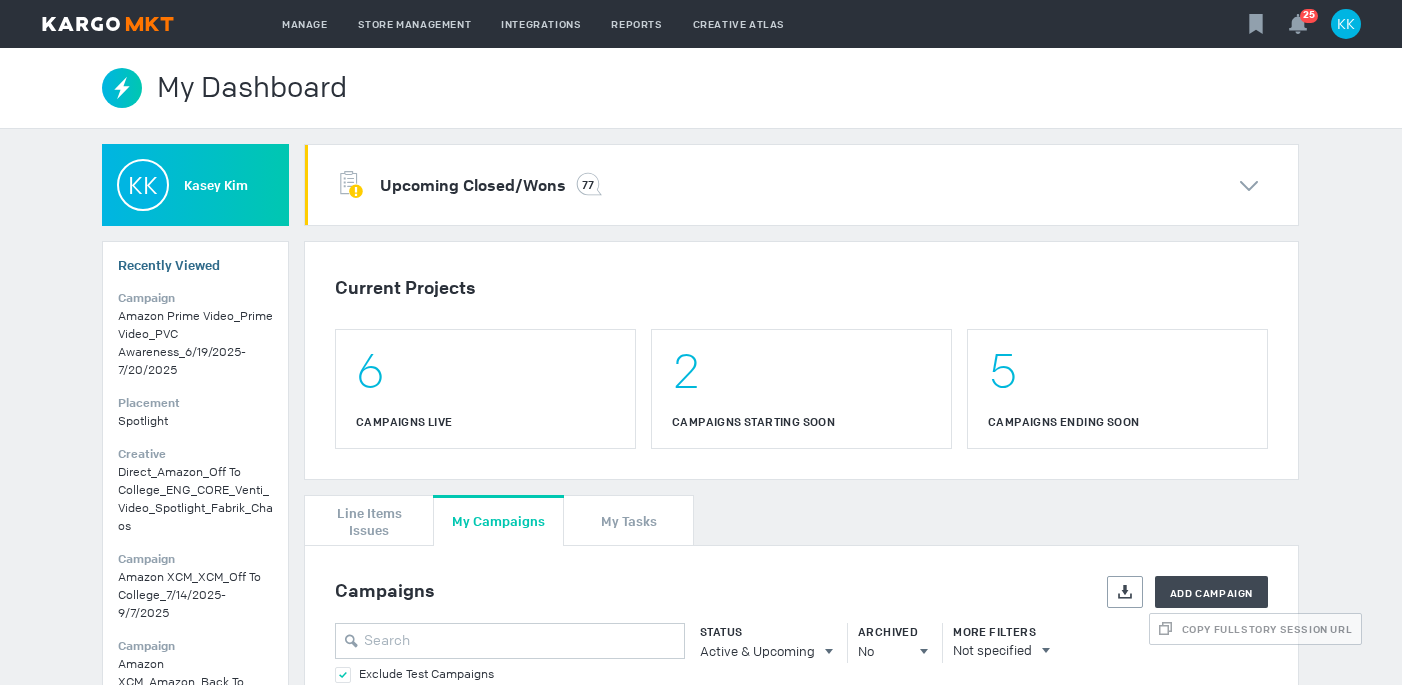 scroll, scrollTop: 0, scrollLeft: 0, axis: both 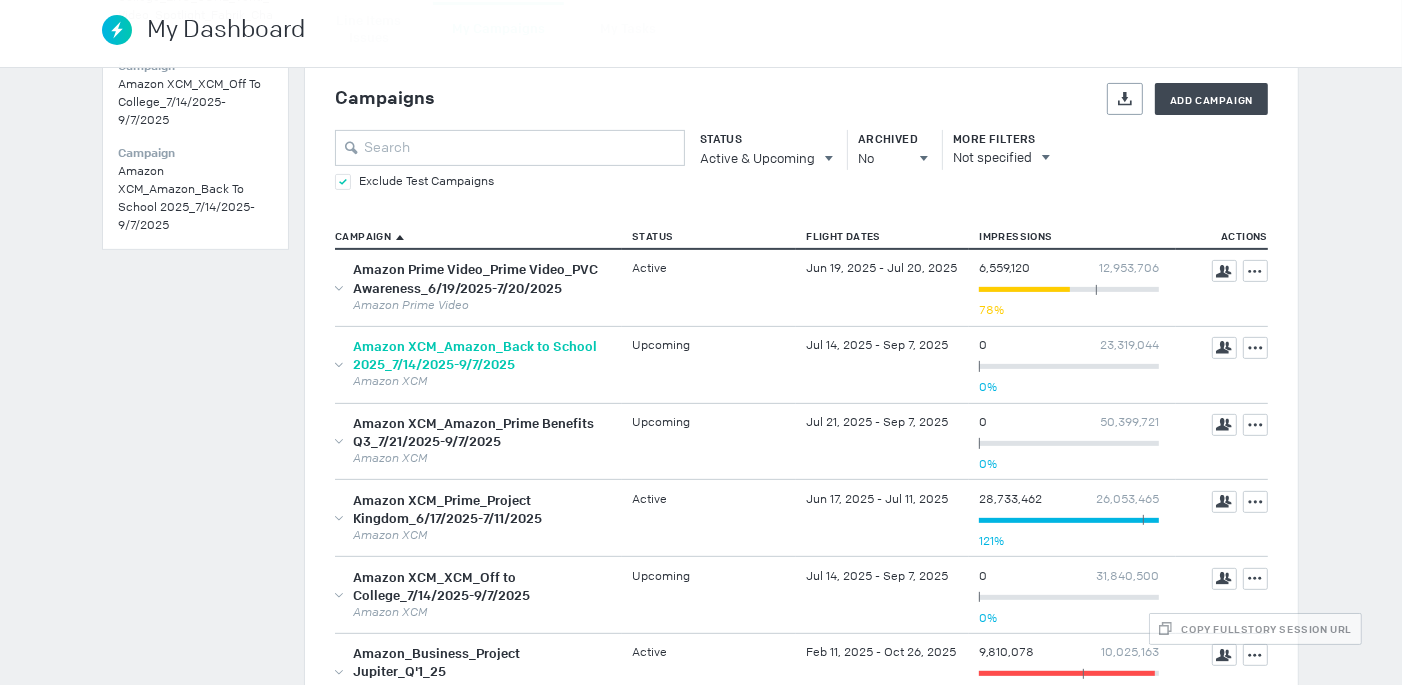 click on "Amazon XCM_Amazon_Back to School 2025_7/14/2025-9/7/2025" at bounding box center [475, 355] 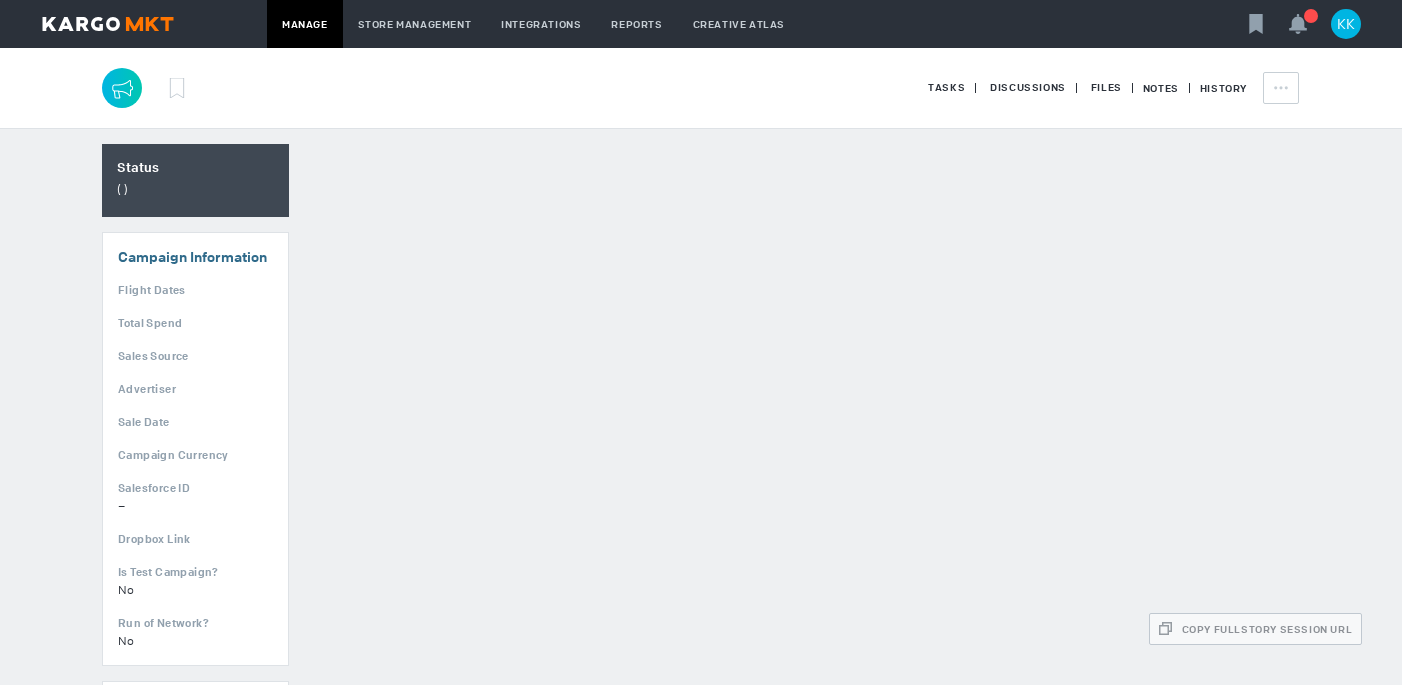 scroll, scrollTop: 0, scrollLeft: 0, axis: both 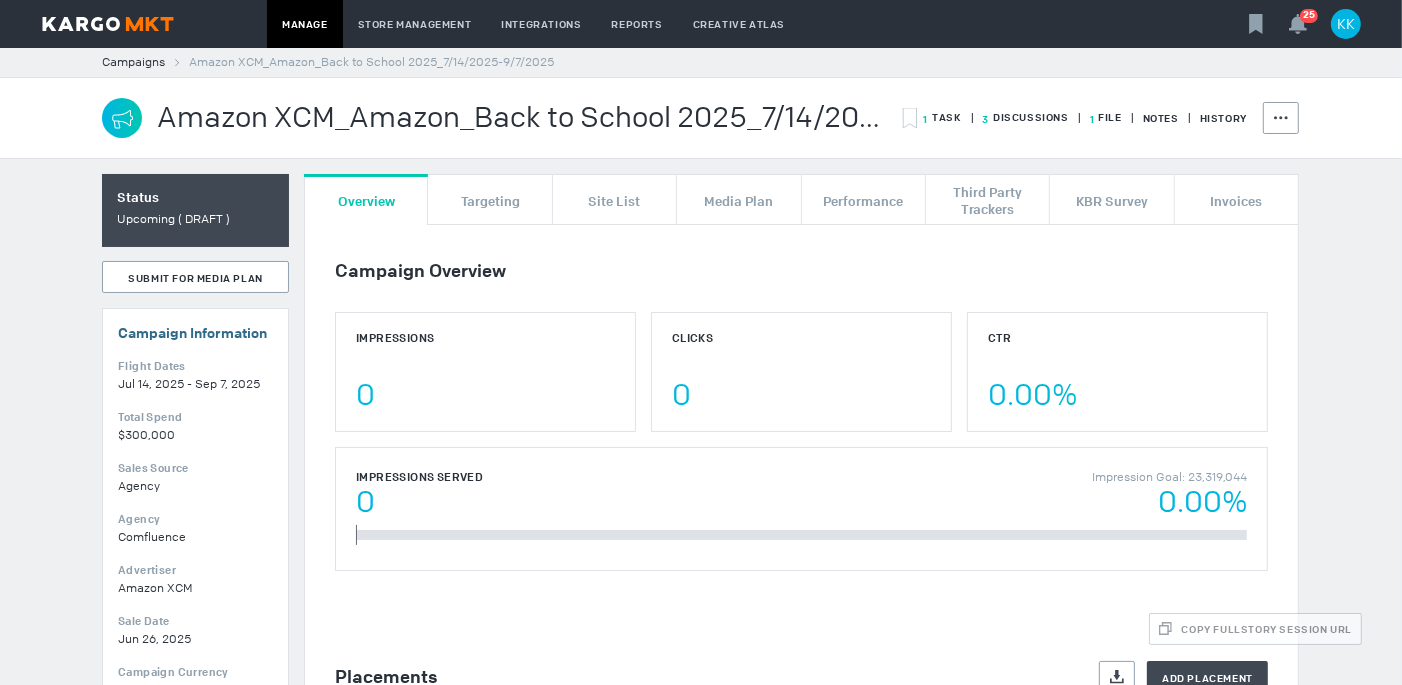 click on "3 Discussions" at bounding box center [1015, 118] 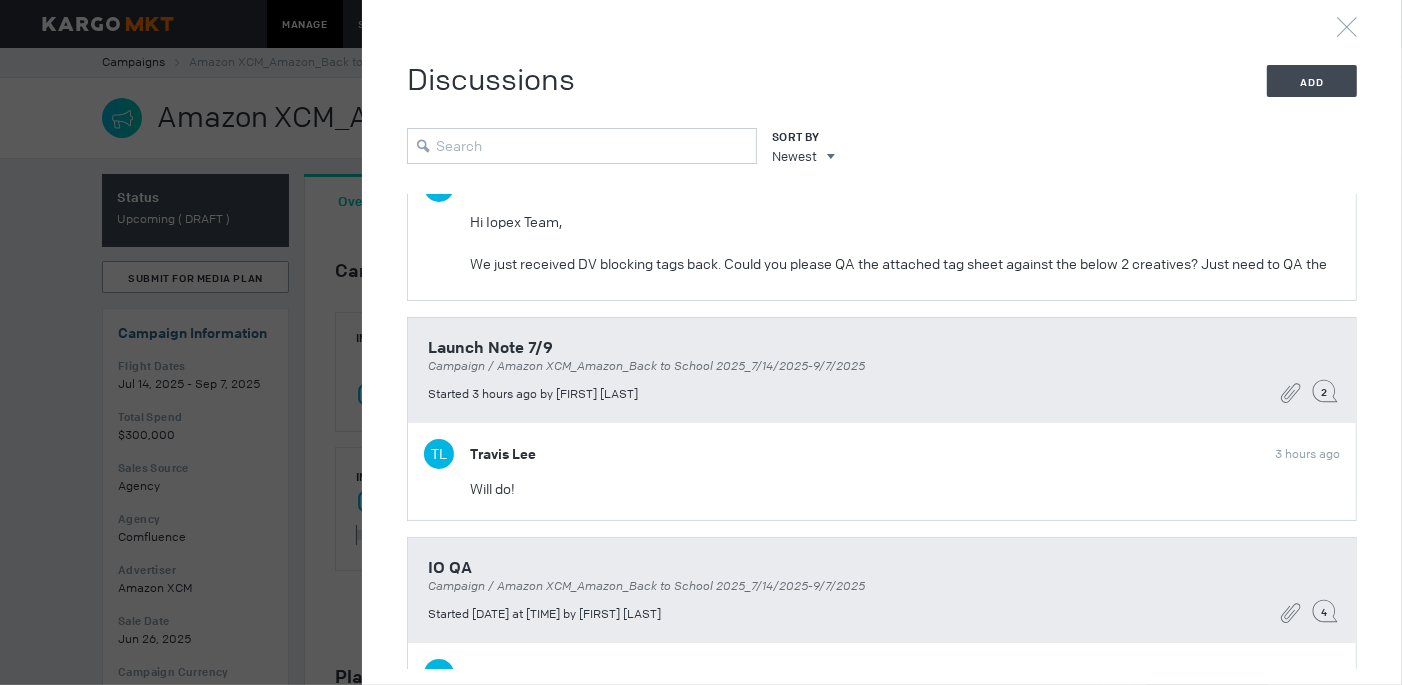 scroll, scrollTop: 185, scrollLeft: 0, axis: vertical 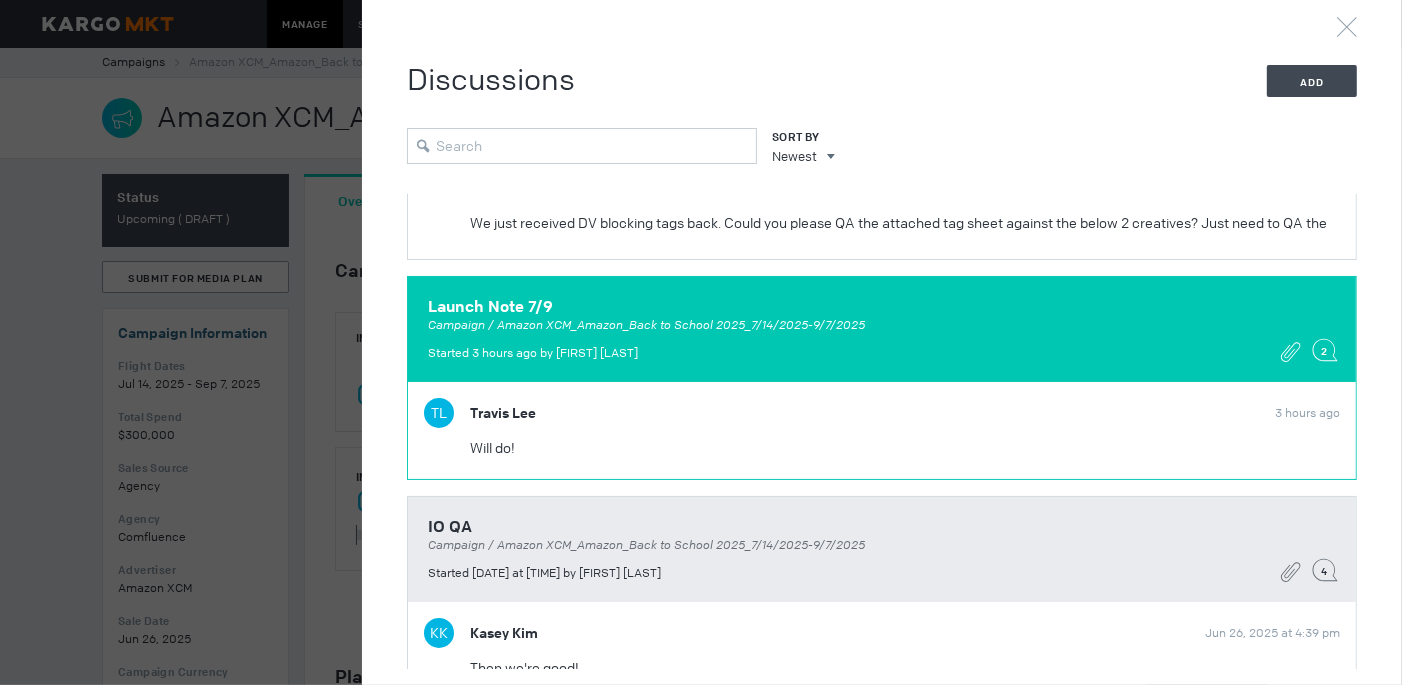 click on "Launch Note 7/9 Campaign / Amazon XCM_Amazon_Back to School 2025_7/14/2025-9/7/2025 Started 3 hours ago by Travis Lee   2" at bounding box center (882, 62) 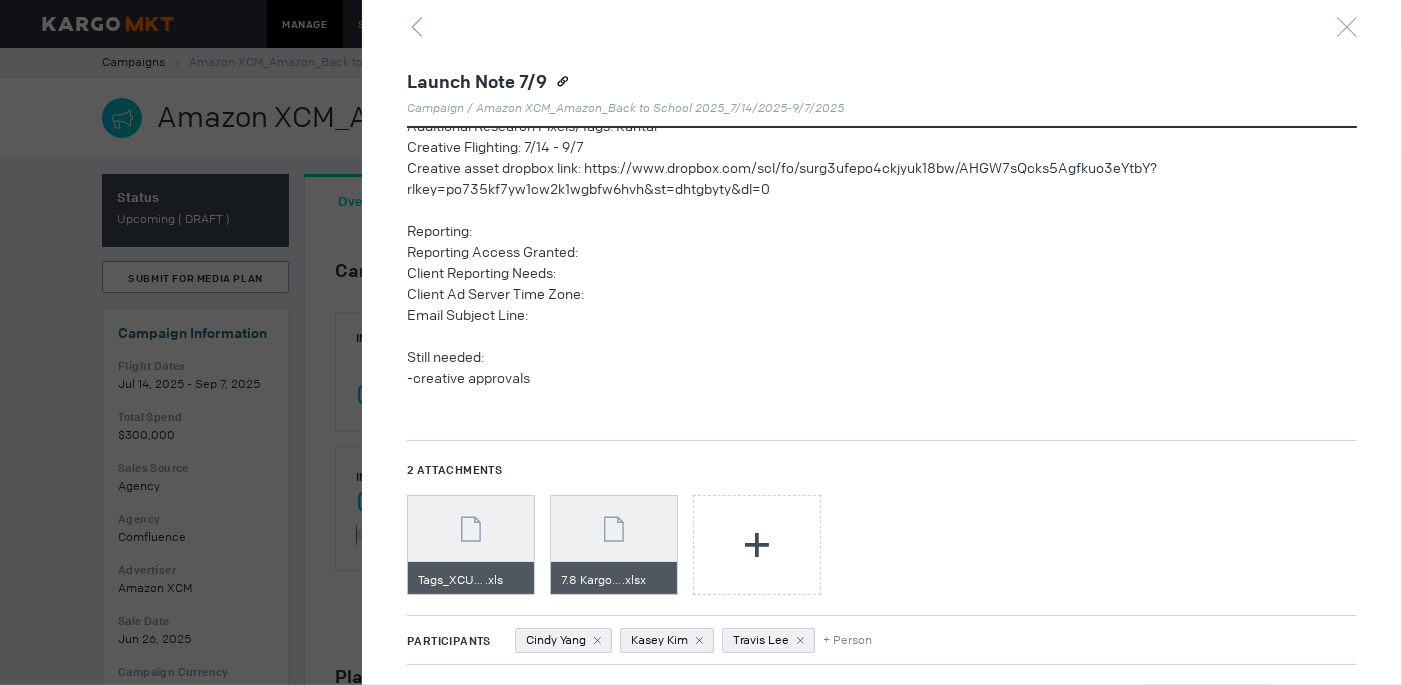 scroll, scrollTop: 1250, scrollLeft: 0, axis: vertical 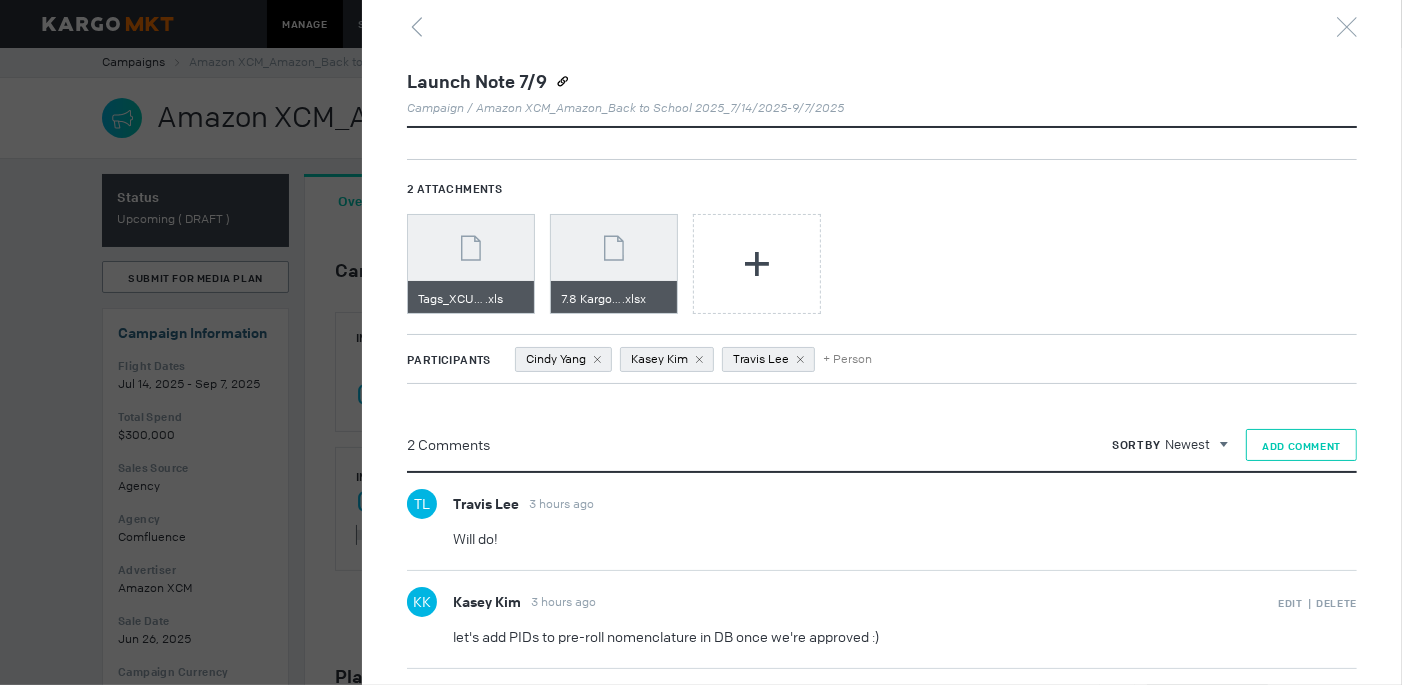 click on "Add Comment" at bounding box center [1301, 446] 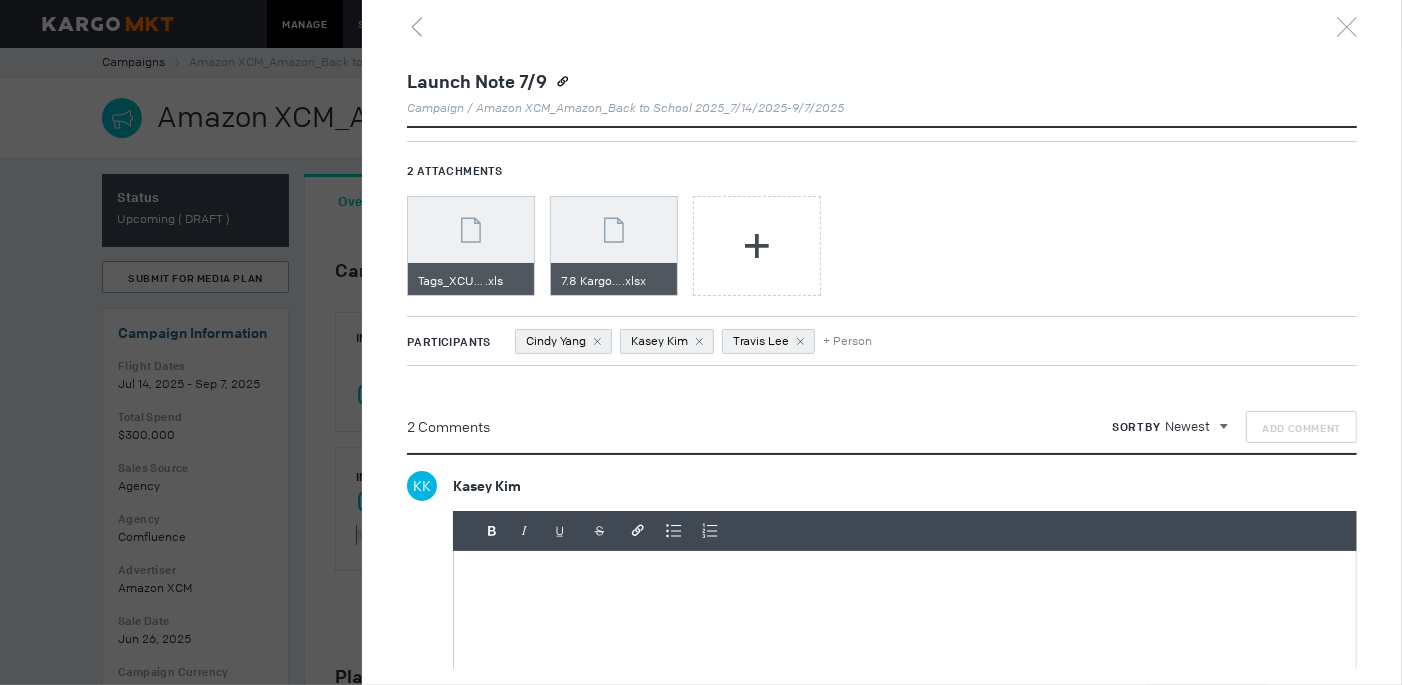 click at bounding box center [905, 591] 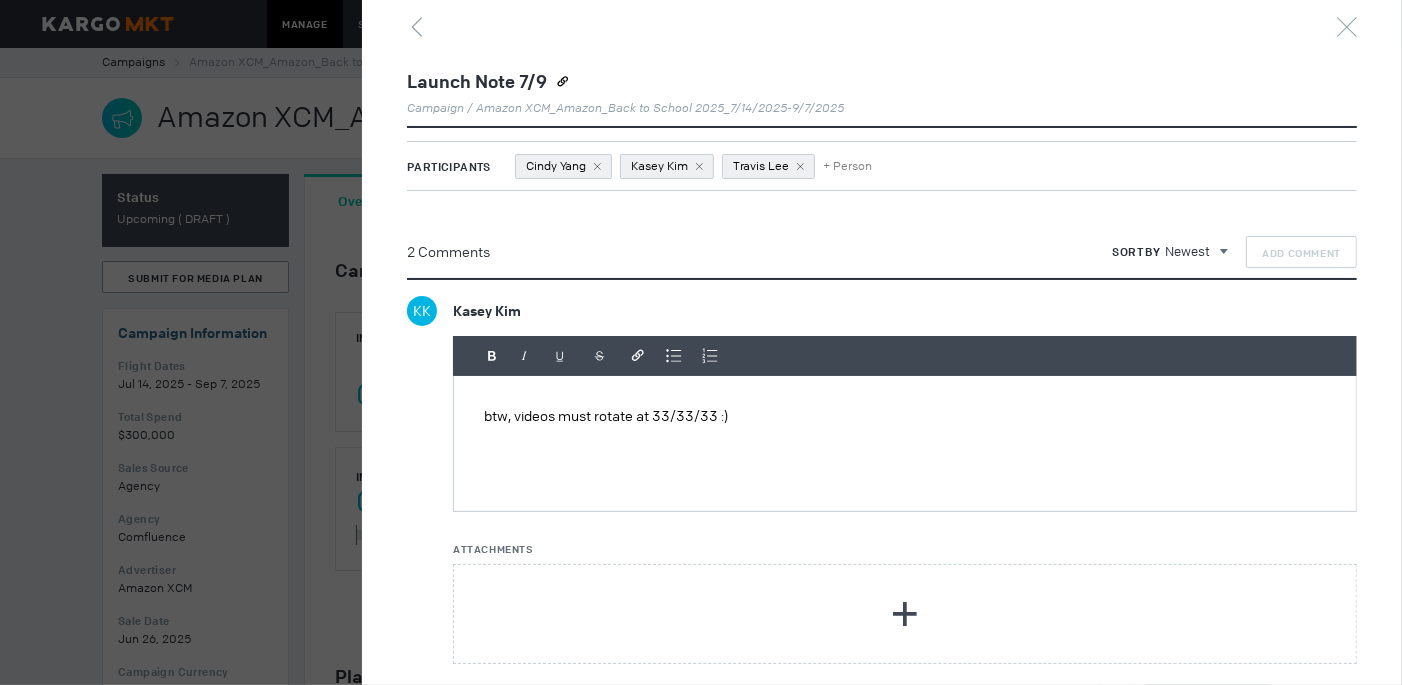 scroll, scrollTop: 1717, scrollLeft: 0, axis: vertical 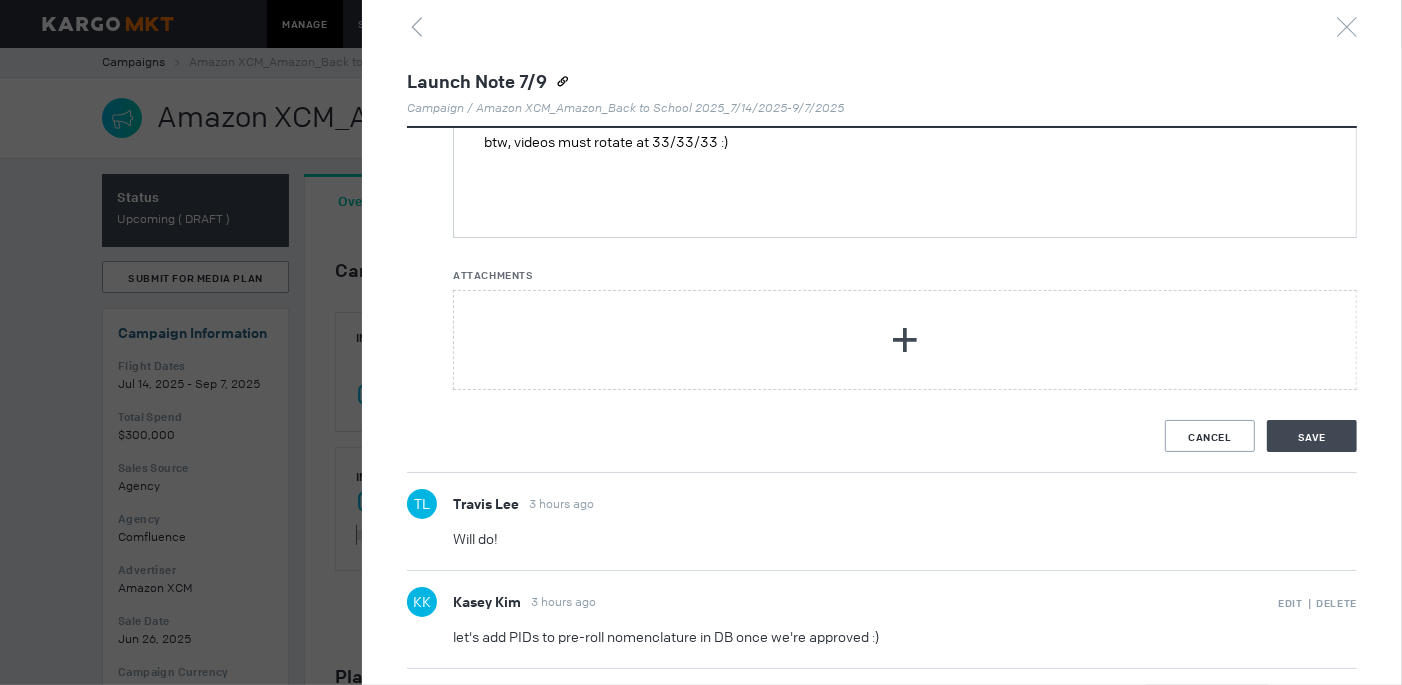 click on "btw, videos must rotate at 33/33/33 :)  Visit URL:         -    Change   Remove   Done Attachments" at bounding box center (882, 241) 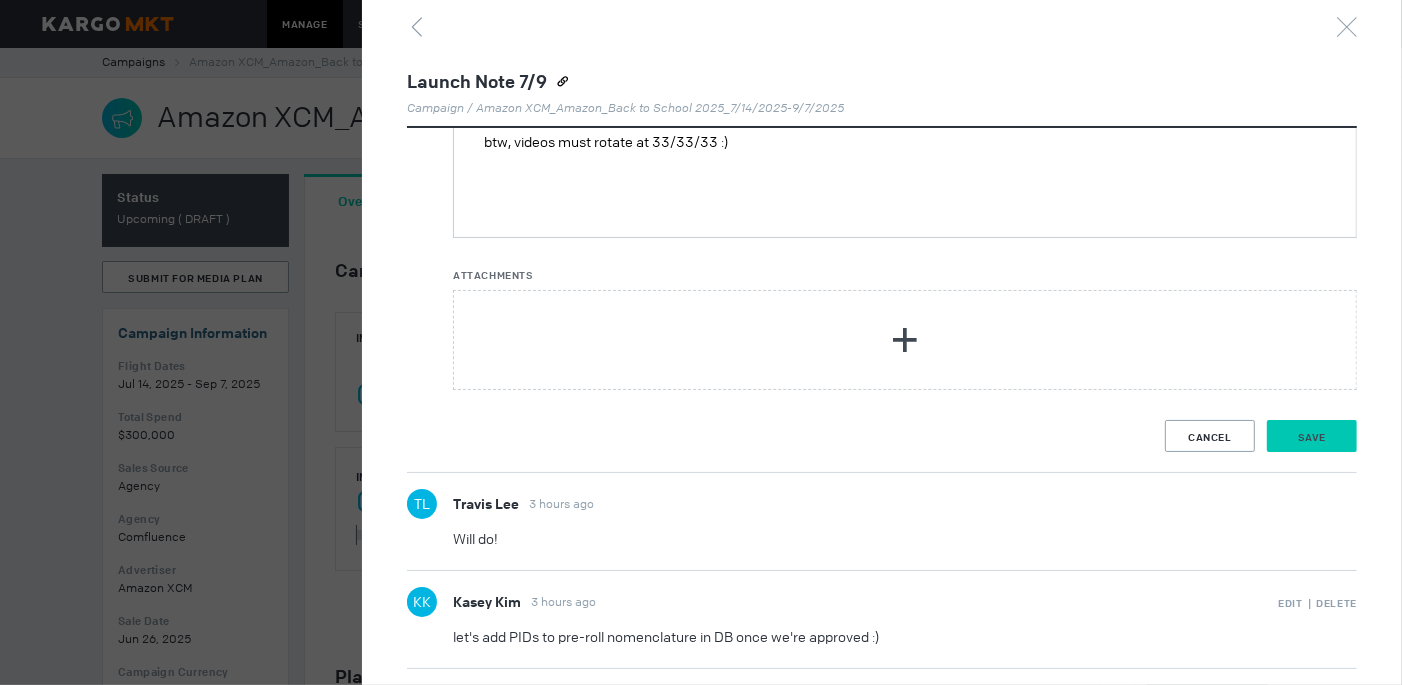 click on "Save" at bounding box center (1312, 437) 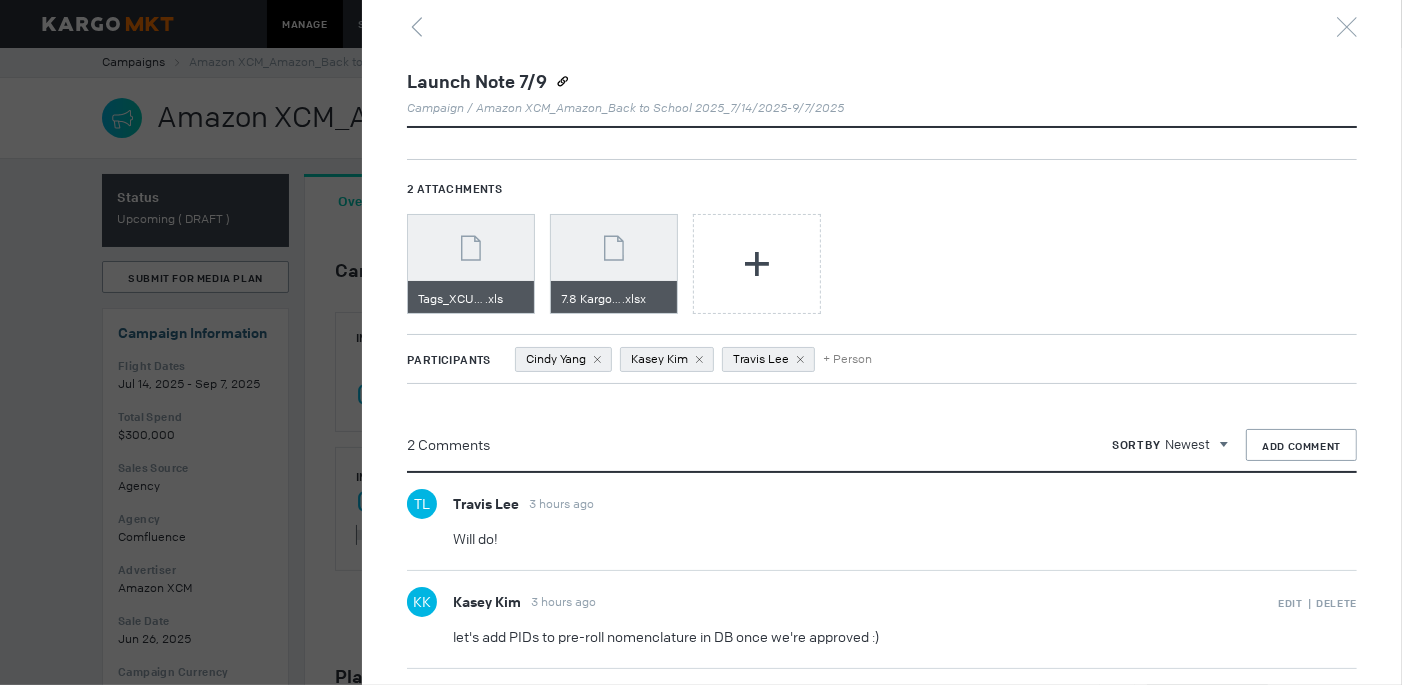 scroll, scrollTop: 1348, scrollLeft: 0, axis: vertical 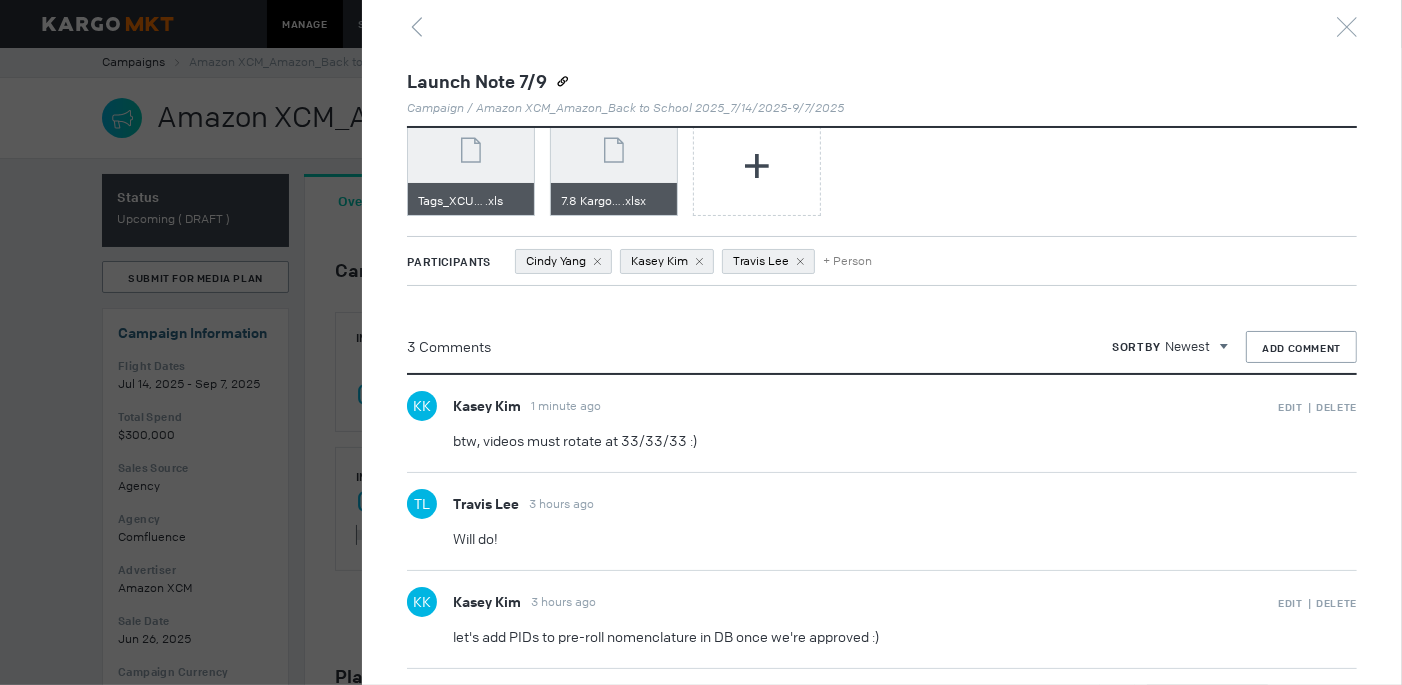 click at bounding box center (701, 342) 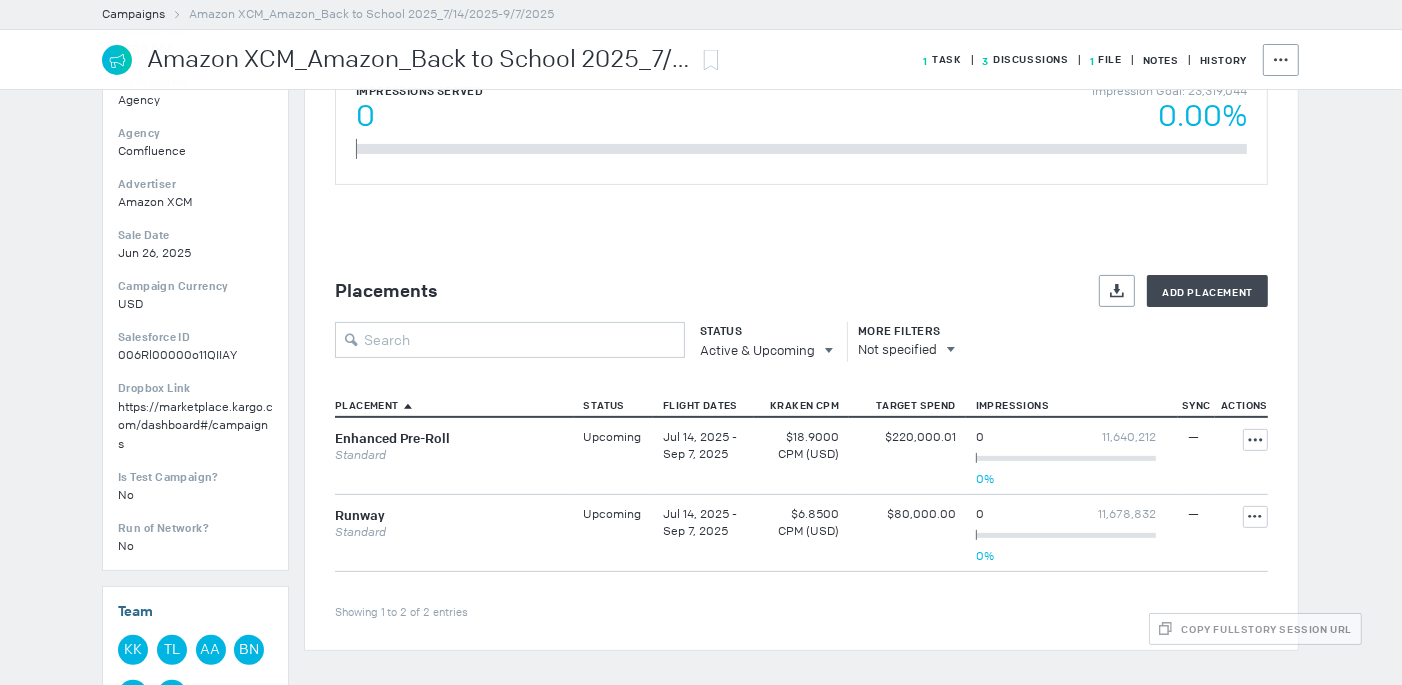 scroll, scrollTop: 708, scrollLeft: 0, axis: vertical 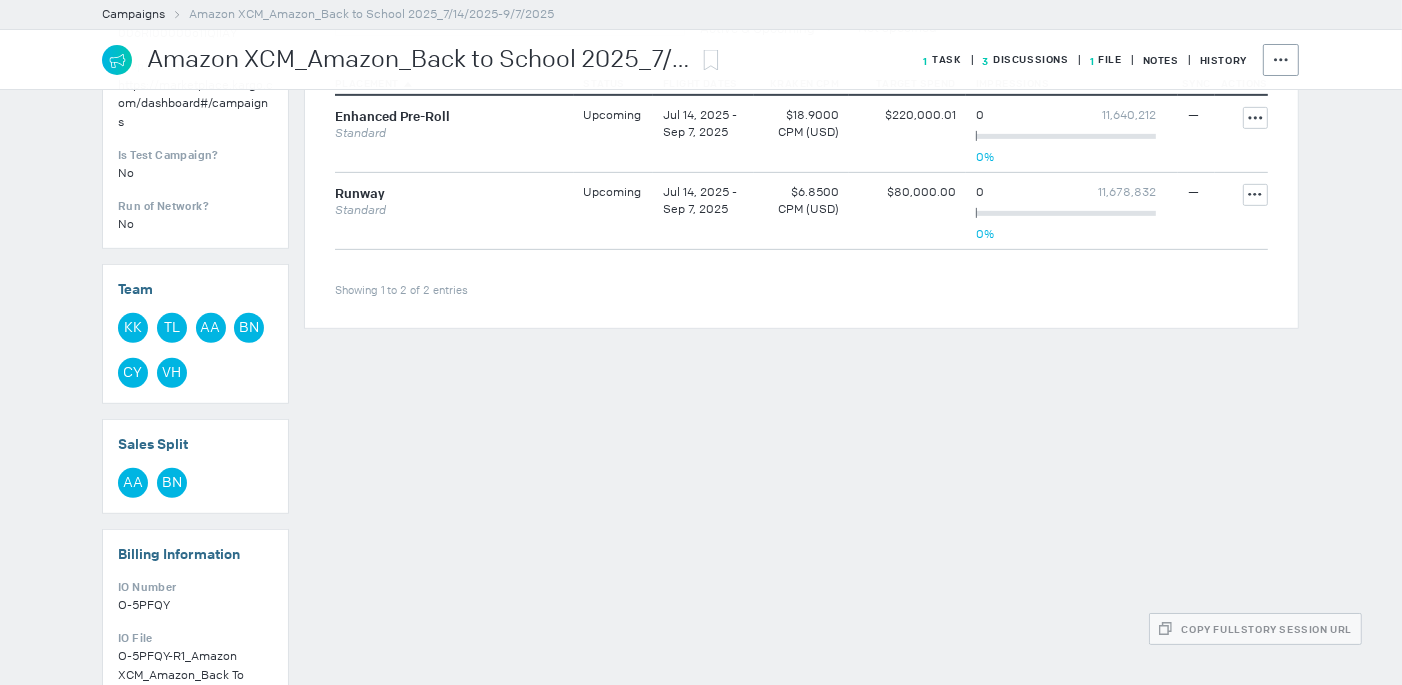 click on "3 Discussions" at bounding box center (1015, 60) 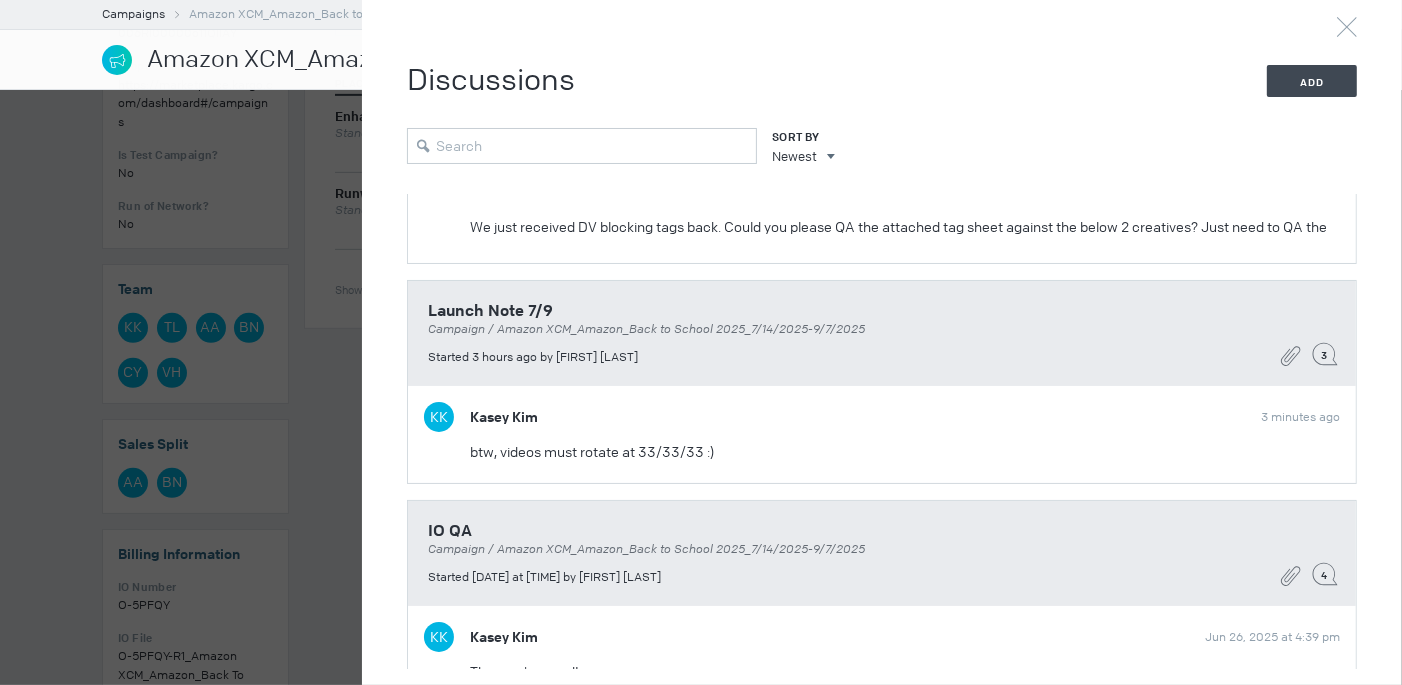 scroll, scrollTop: 228, scrollLeft: 0, axis: vertical 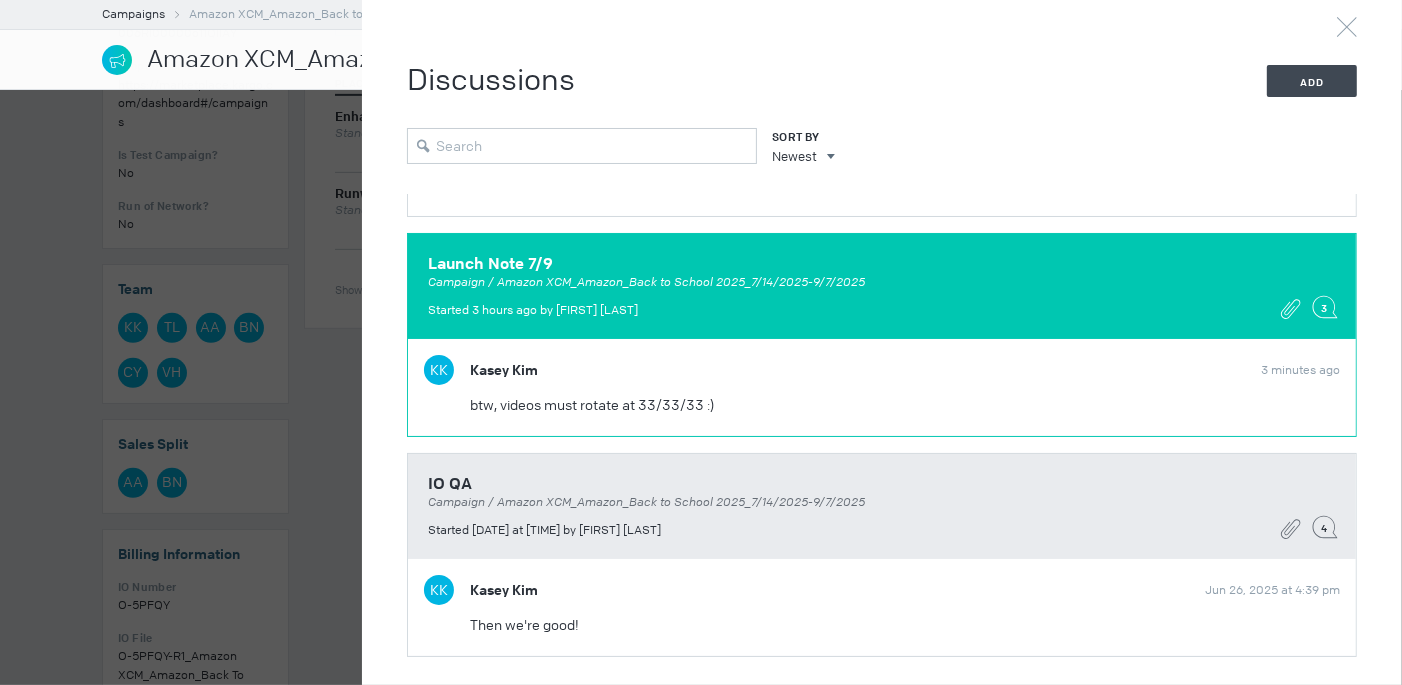 click on "KK   Kasey Kim" at bounding box center [835, 103] 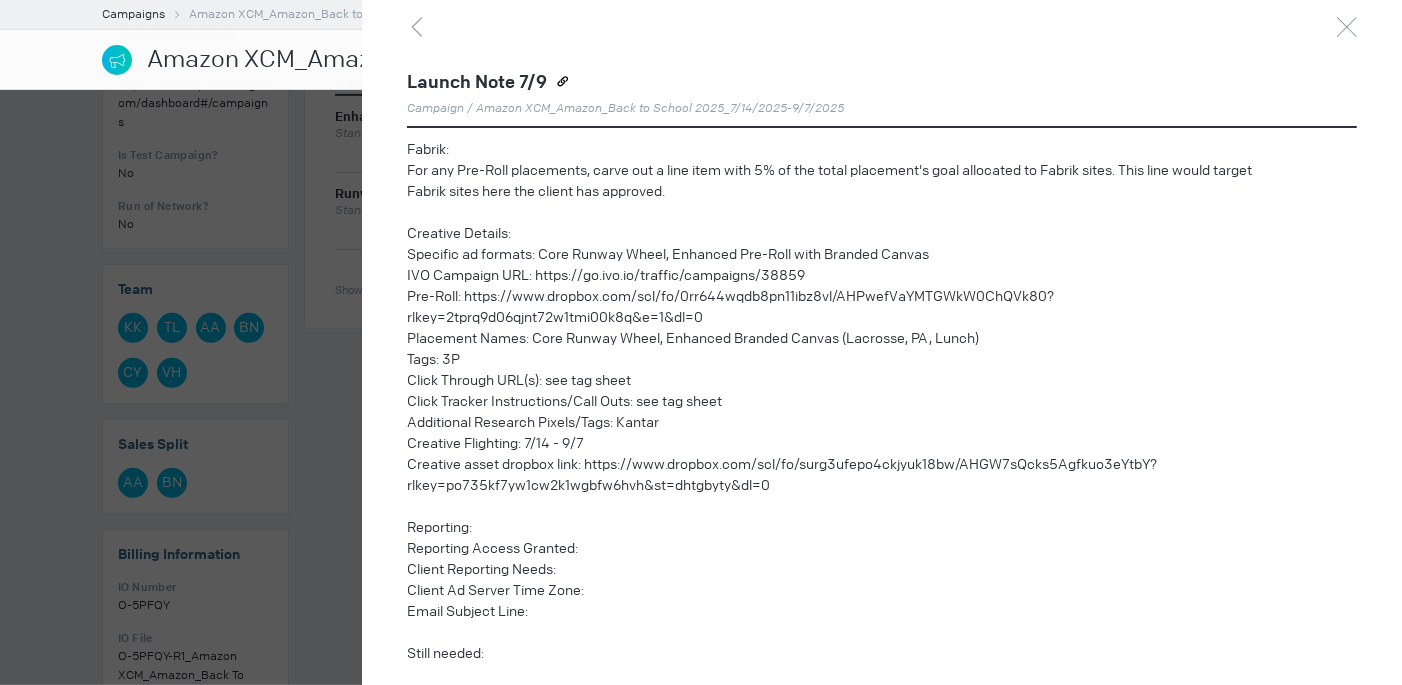 scroll, scrollTop: 1060, scrollLeft: 0, axis: vertical 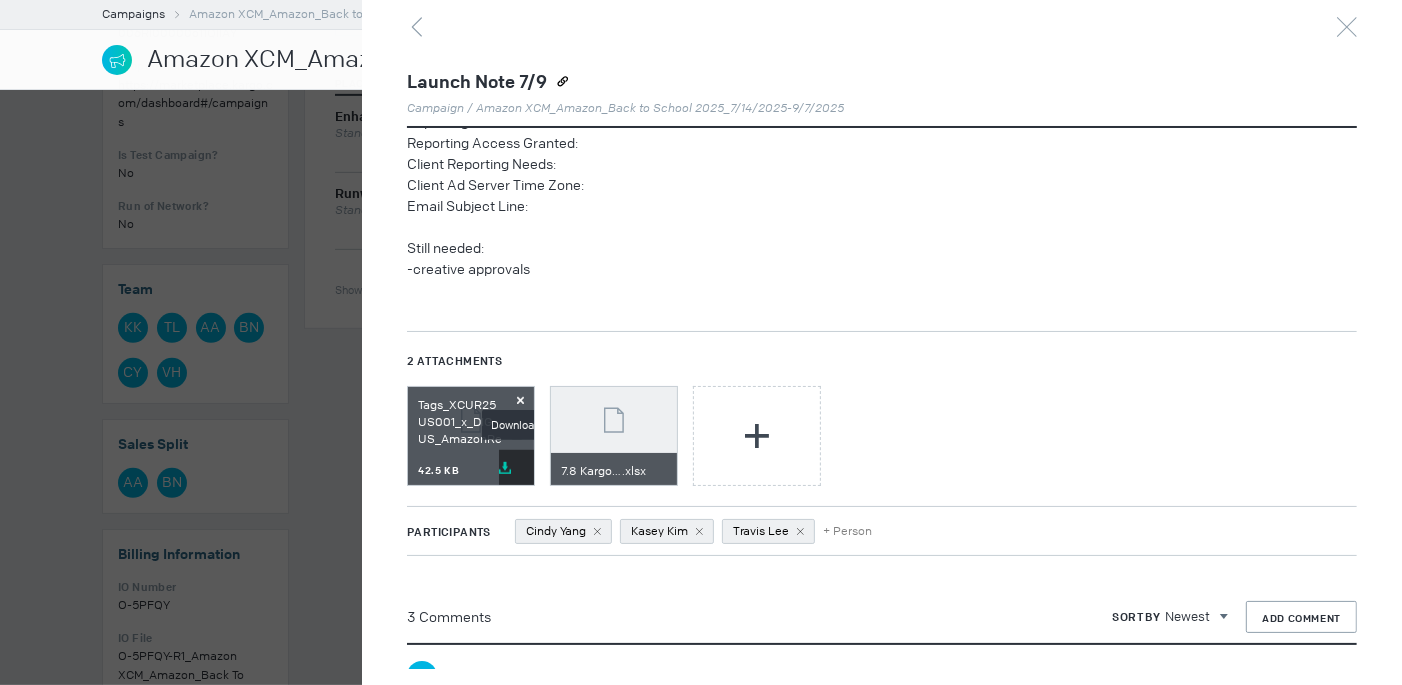 click at bounding box center (505, 468) 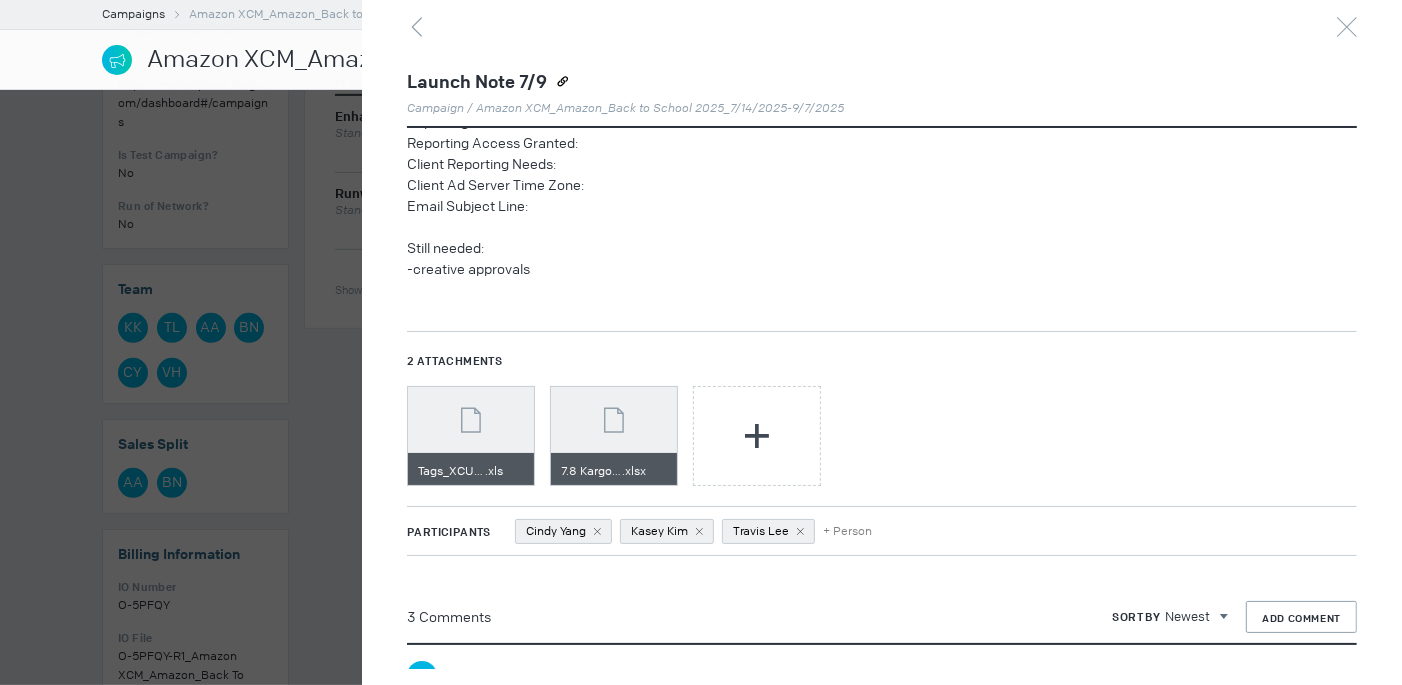 click at bounding box center (701, 342) 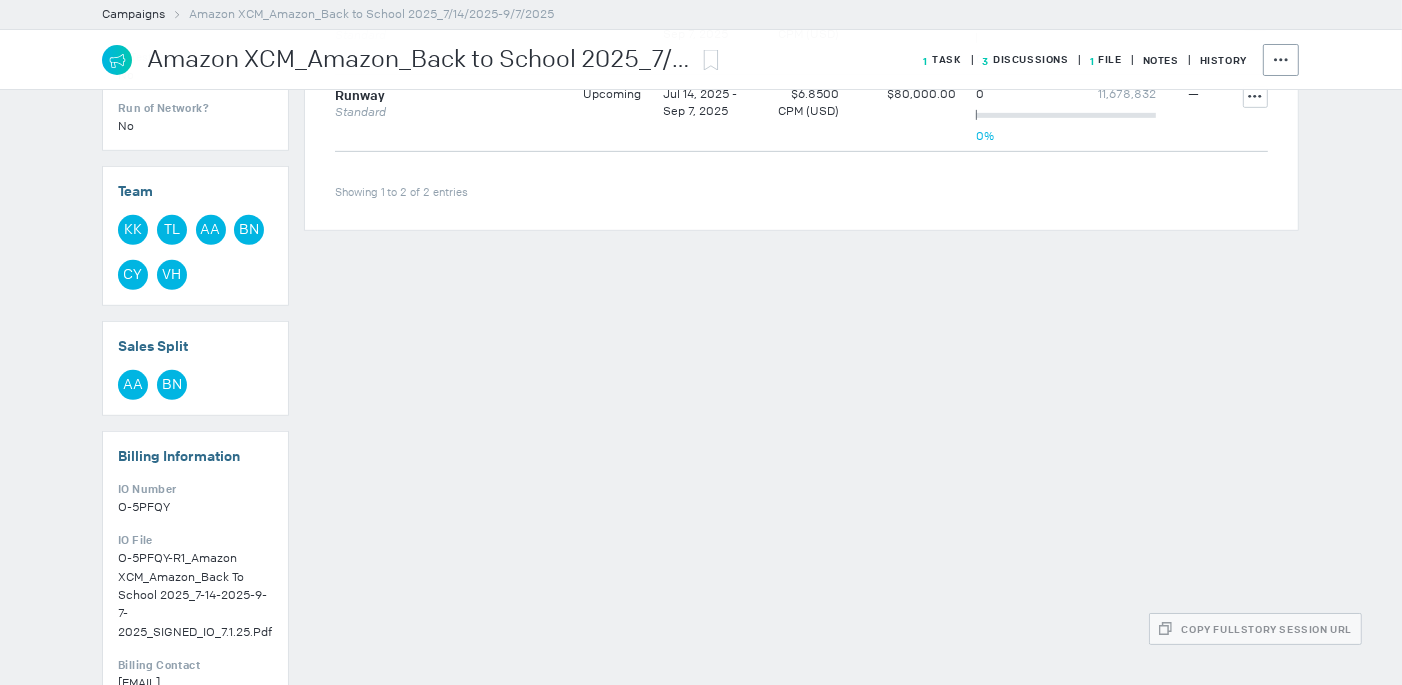 scroll, scrollTop: 907, scrollLeft: 0, axis: vertical 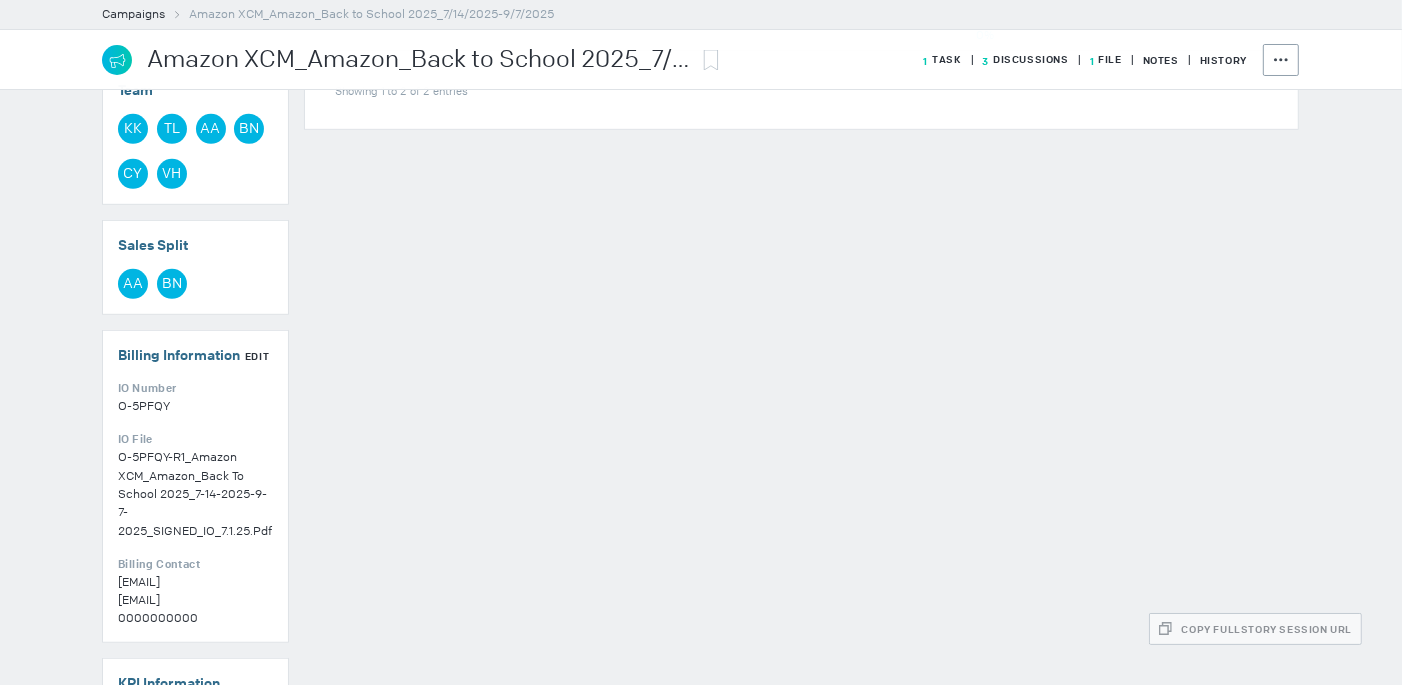 click on "Edit" at bounding box center (0, 0) 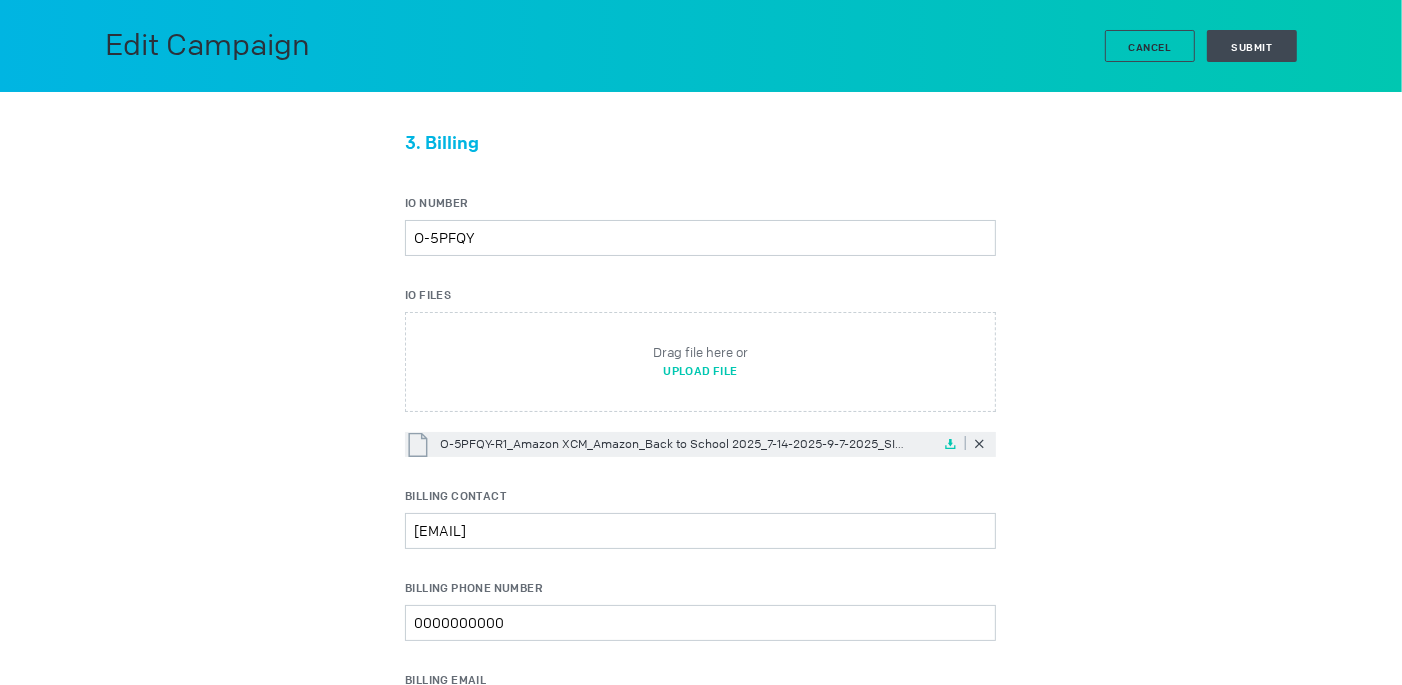 click at bounding box center [950, 444] 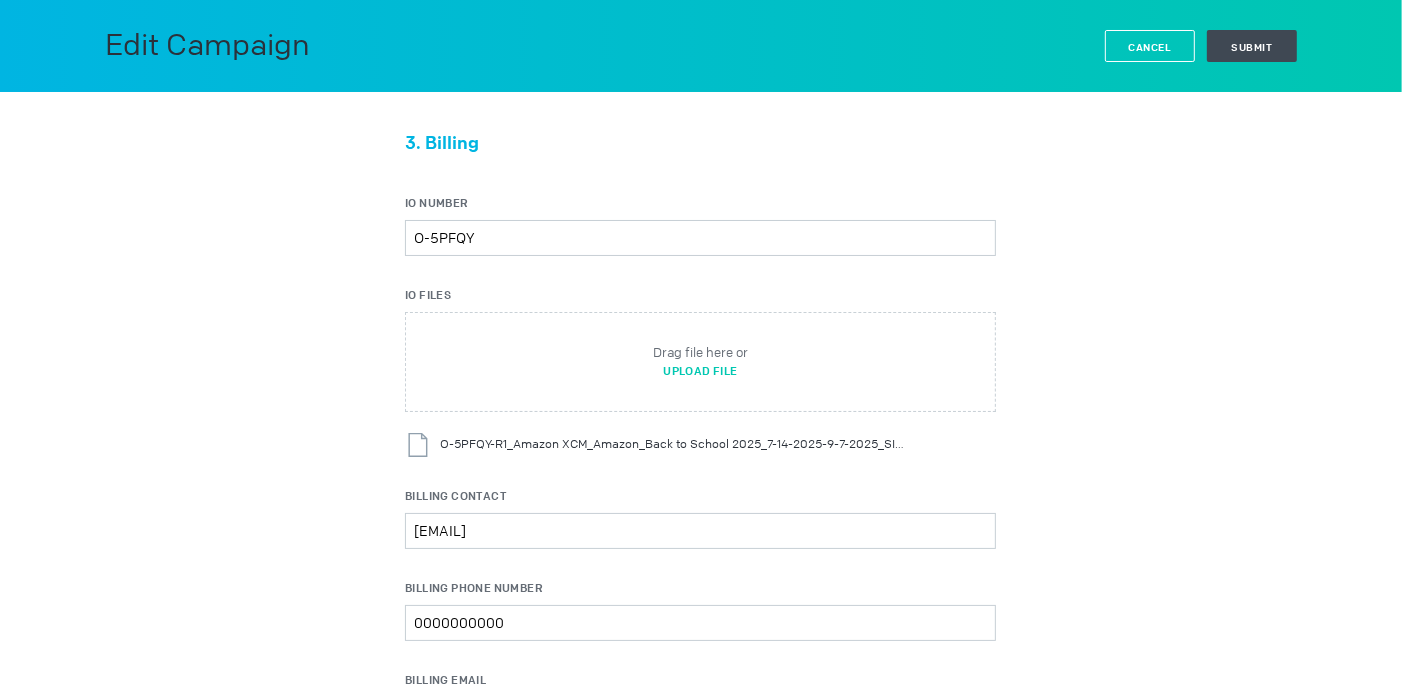 click on "Cancel" at bounding box center [1150, 46] 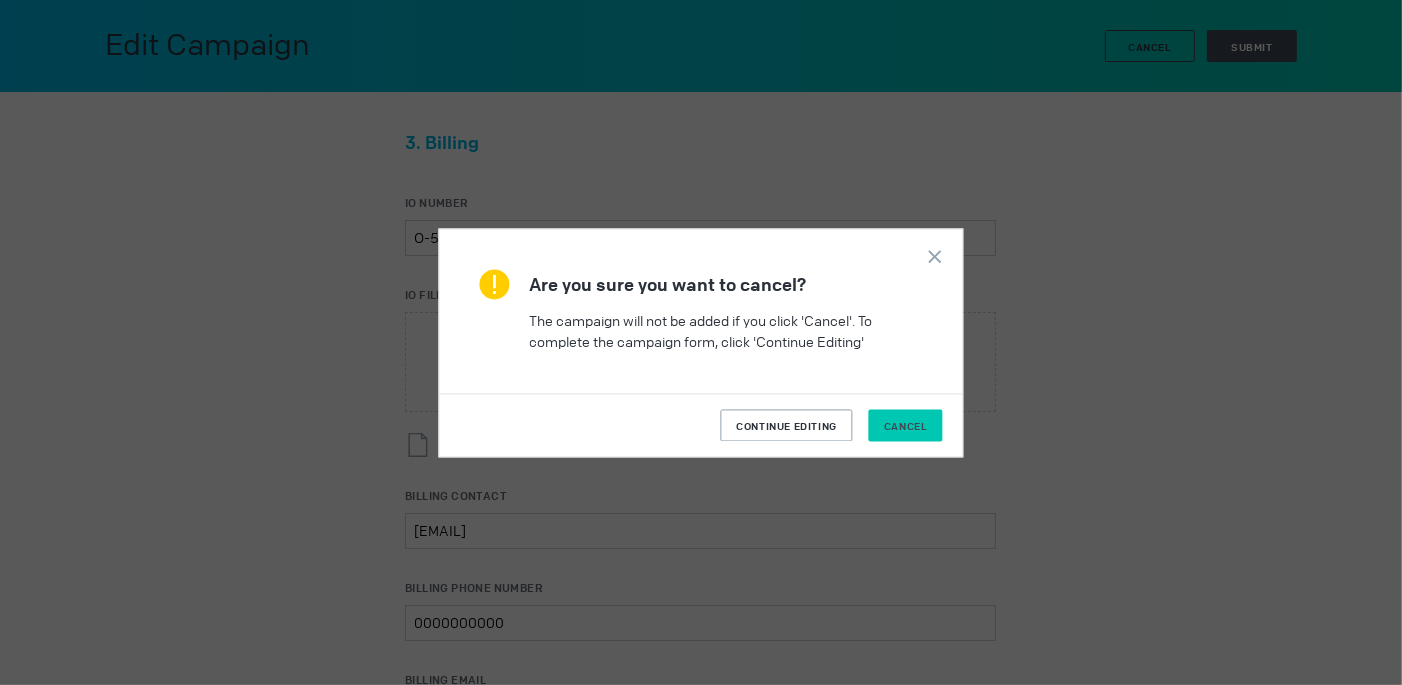click on "Cancel" at bounding box center (906, 426) 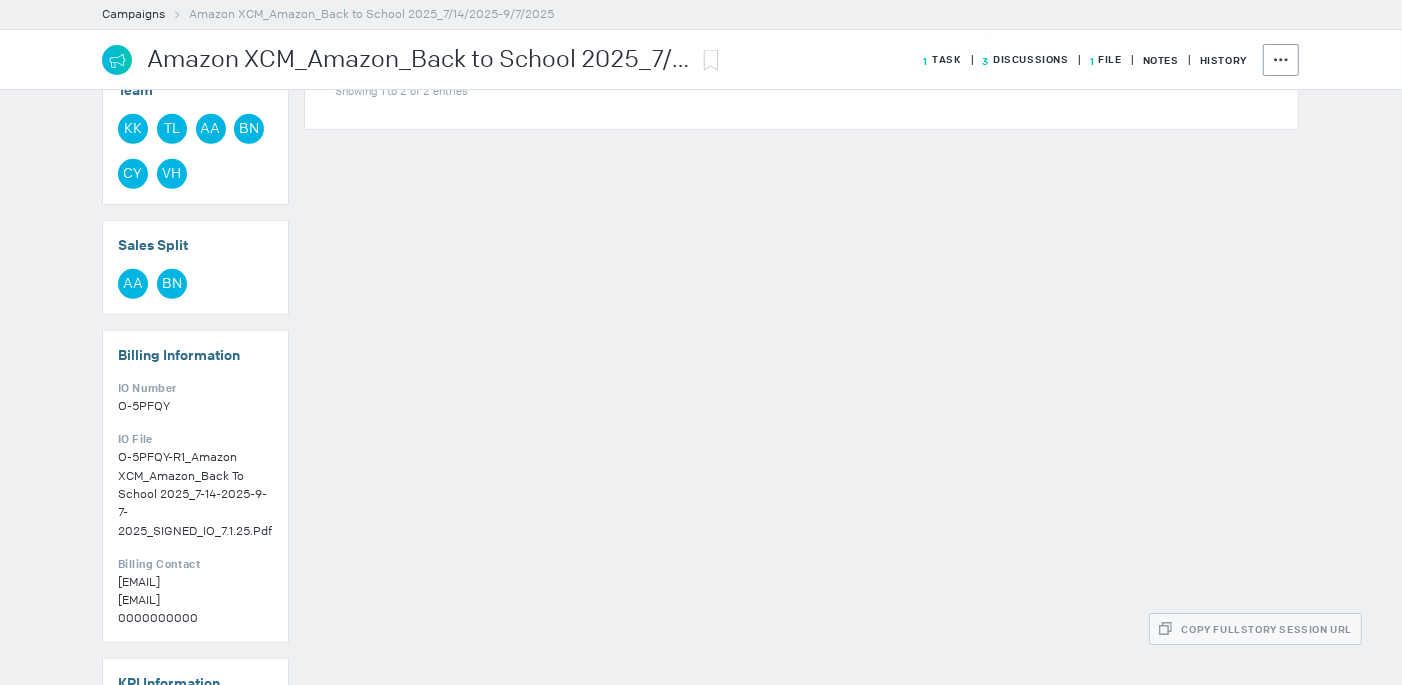 click on "3 Discussions" at bounding box center [943, 59] 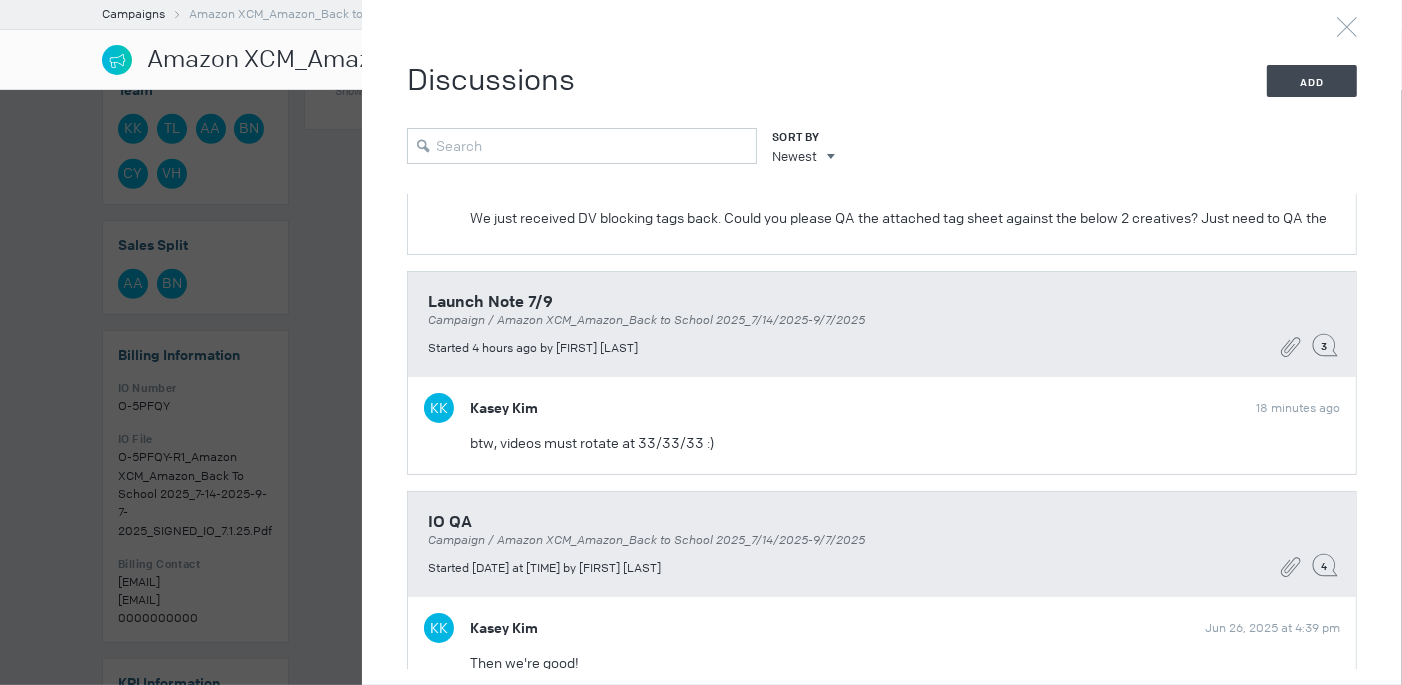 scroll, scrollTop: 198, scrollLeft: 0, axis: vertical 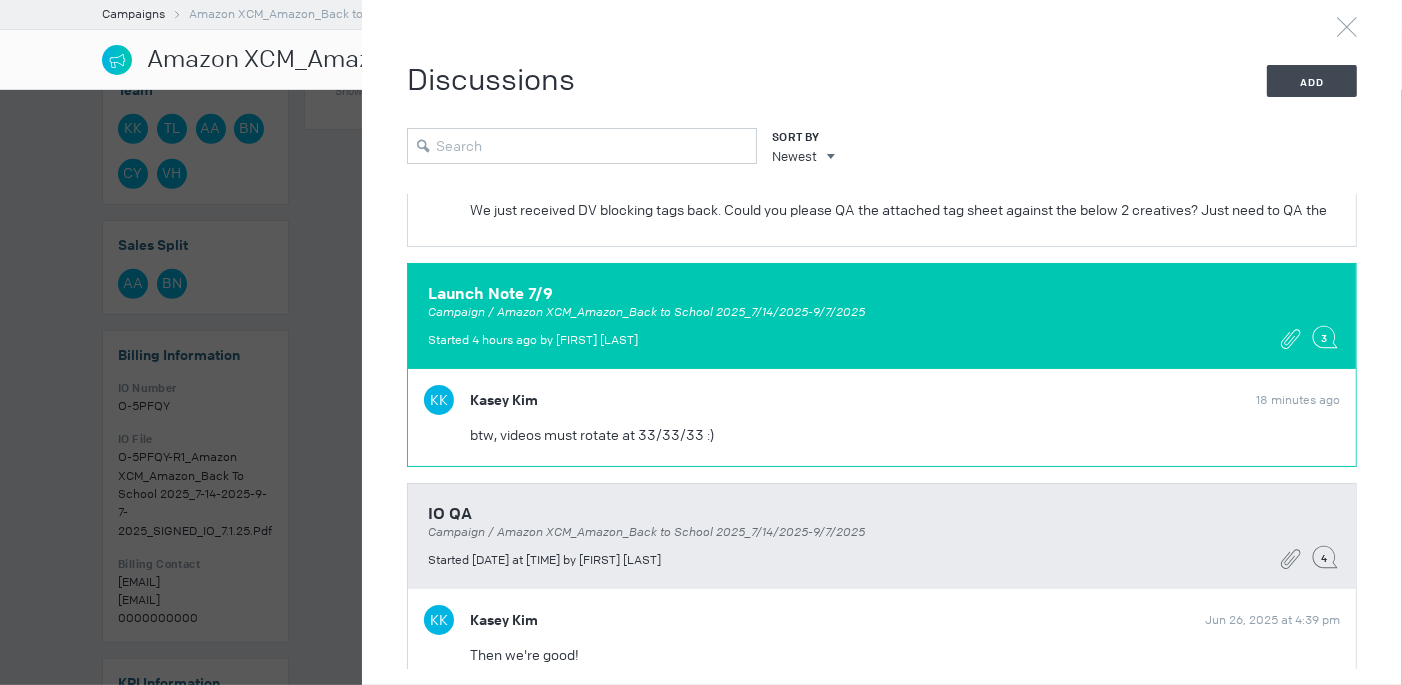 click on "Started 4 hours ago by Travis Lee" at bounding box center (851, 73) 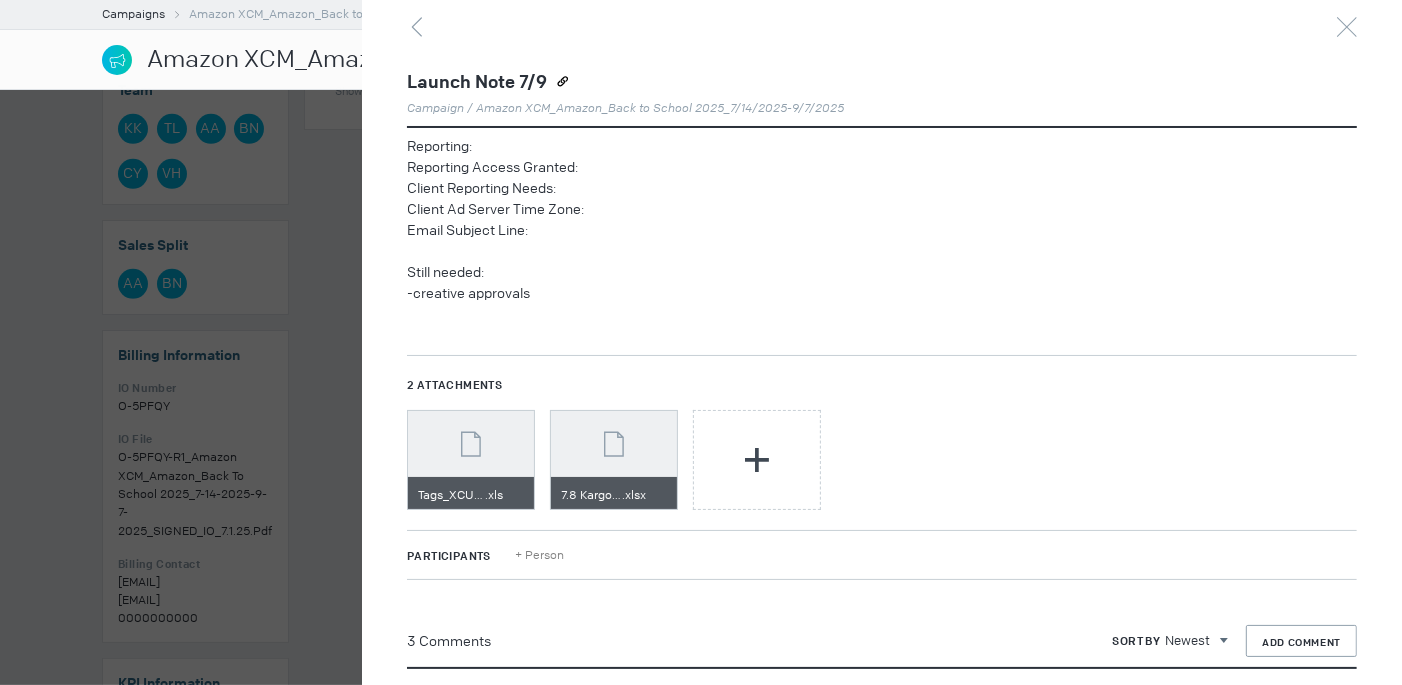 scroll, scrollTop: 1348, scrollLeft: 0, axis: vertical 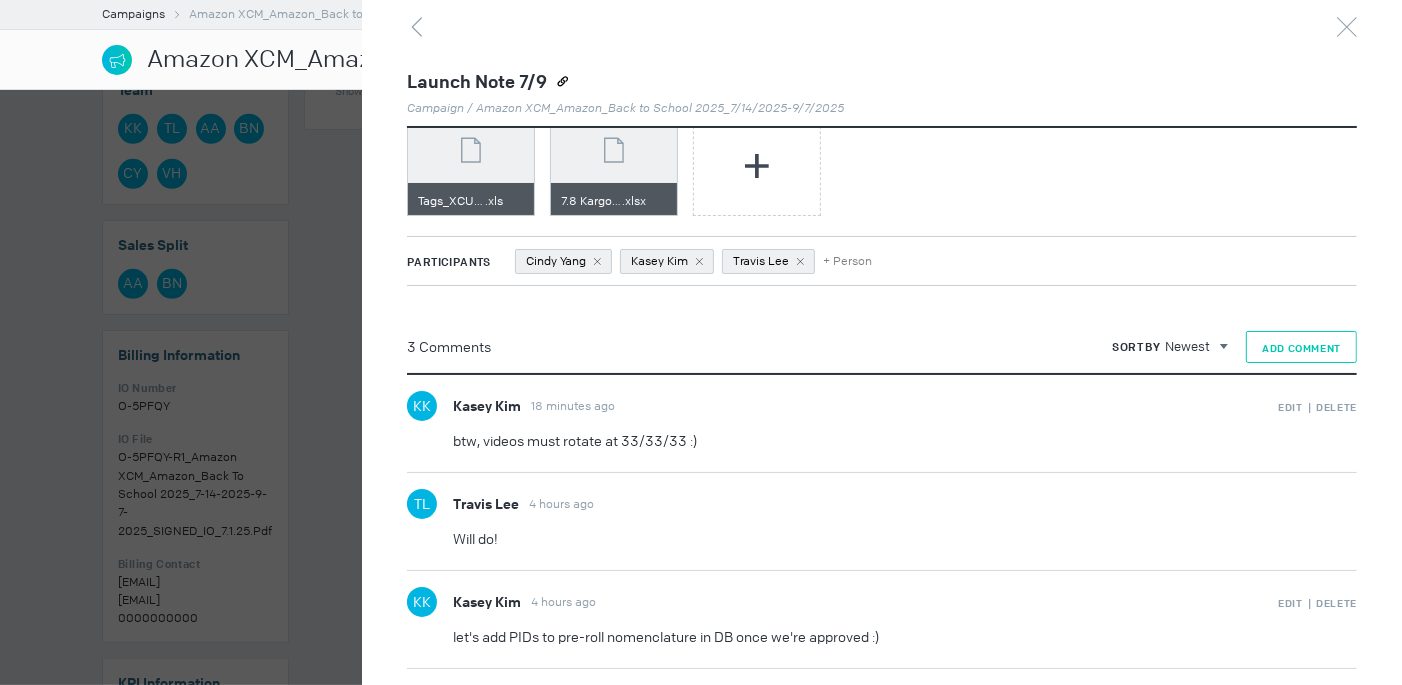 click on "Add Comment" at bounding box center (1301, 348) 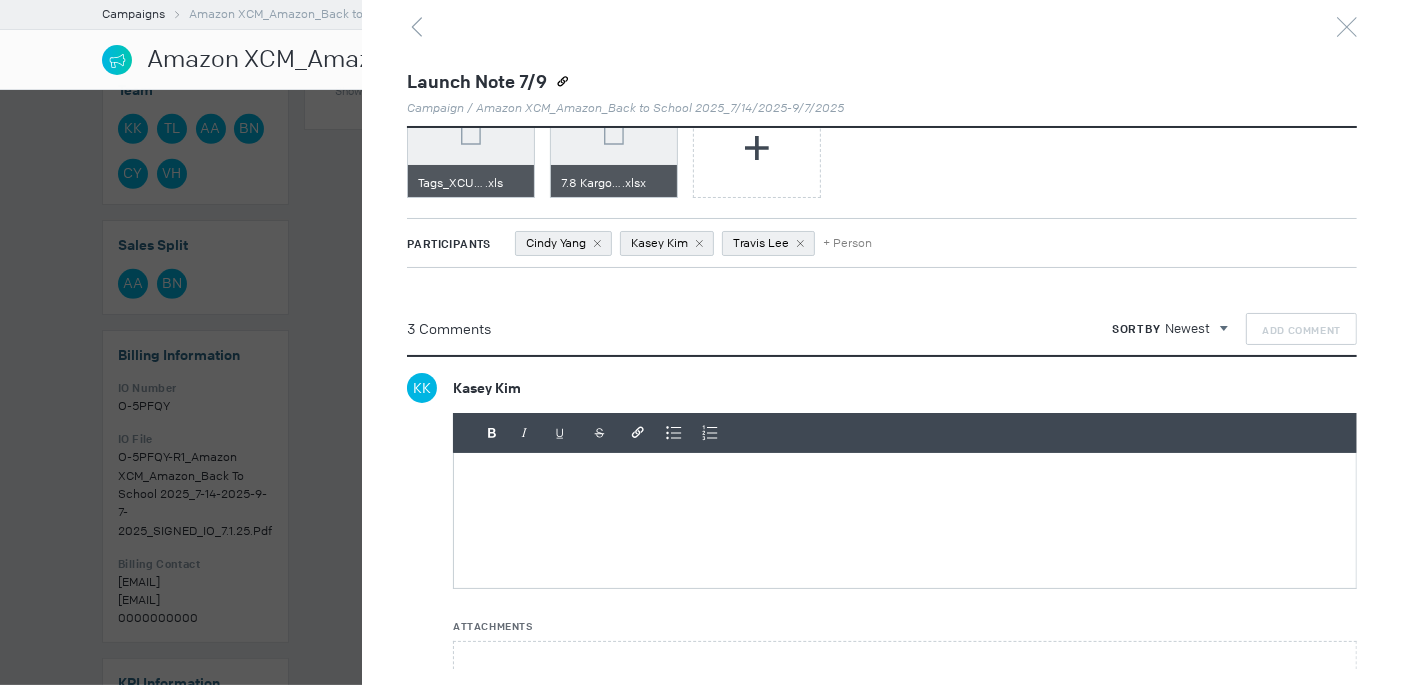 click at bounding box center (905, 520) 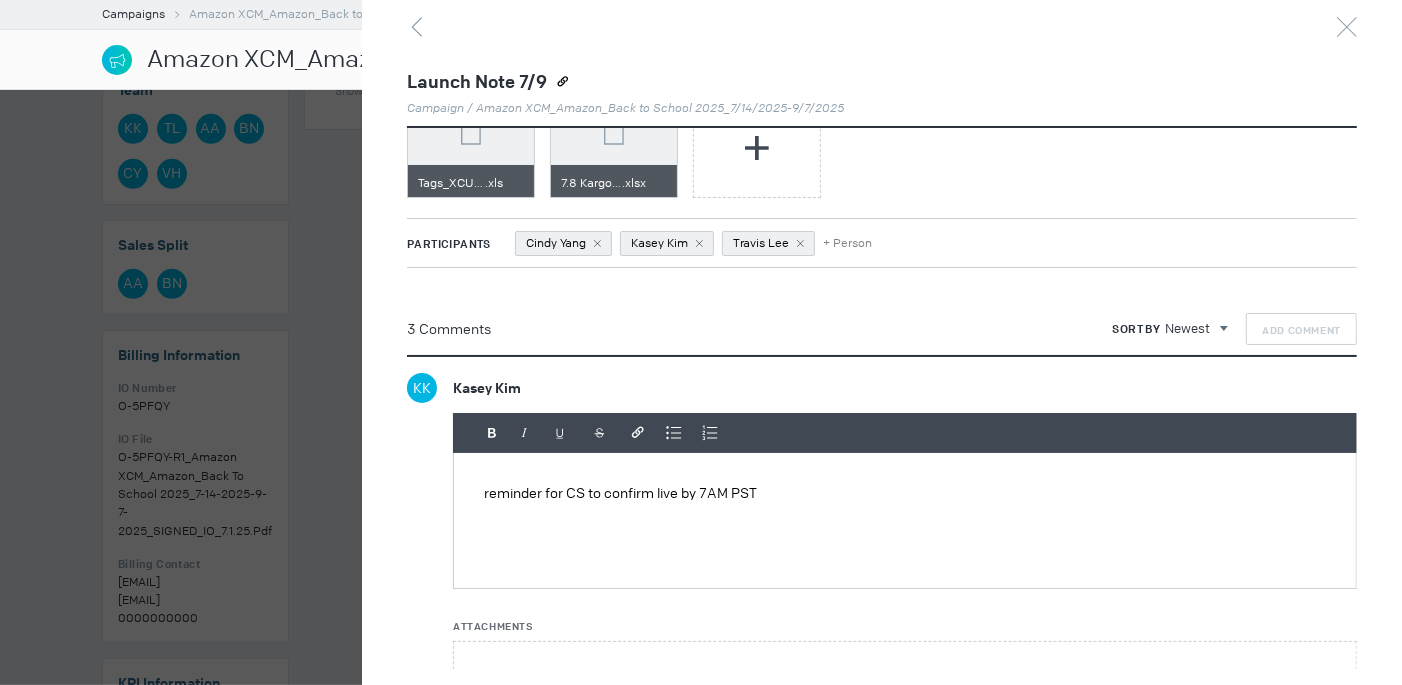 scroll, scrollTop: 1575, scrollLeft: 0, axis: vertical 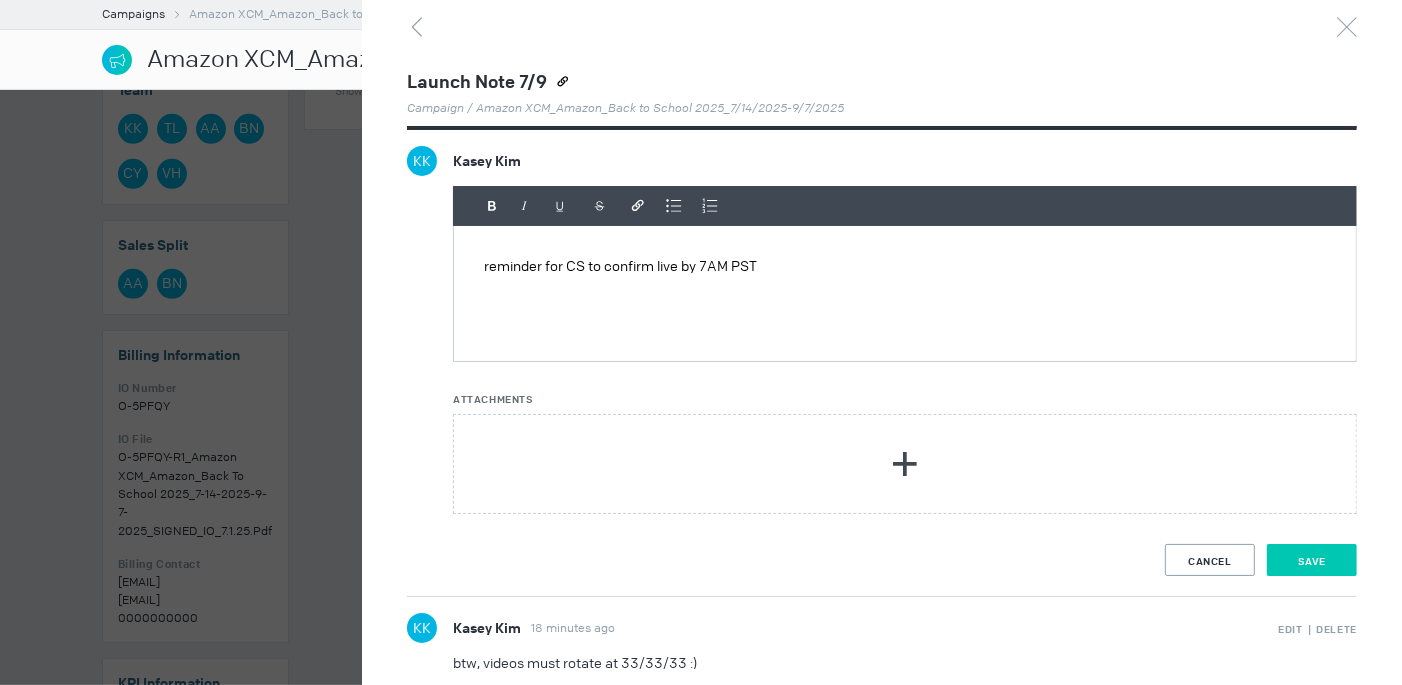 click on "Save" at bounding box center (1312, 560) 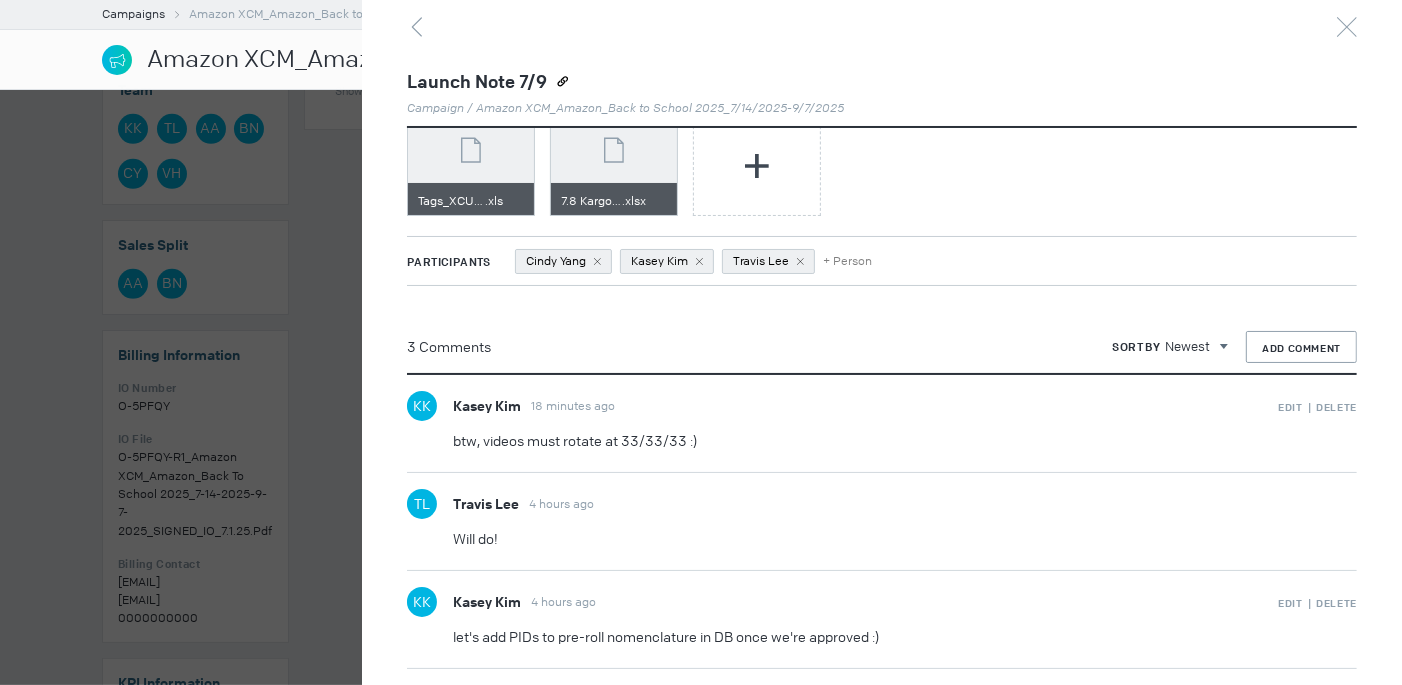 scroll, scrollTop: 1348, scrollLeft: 0, axis: vertical 